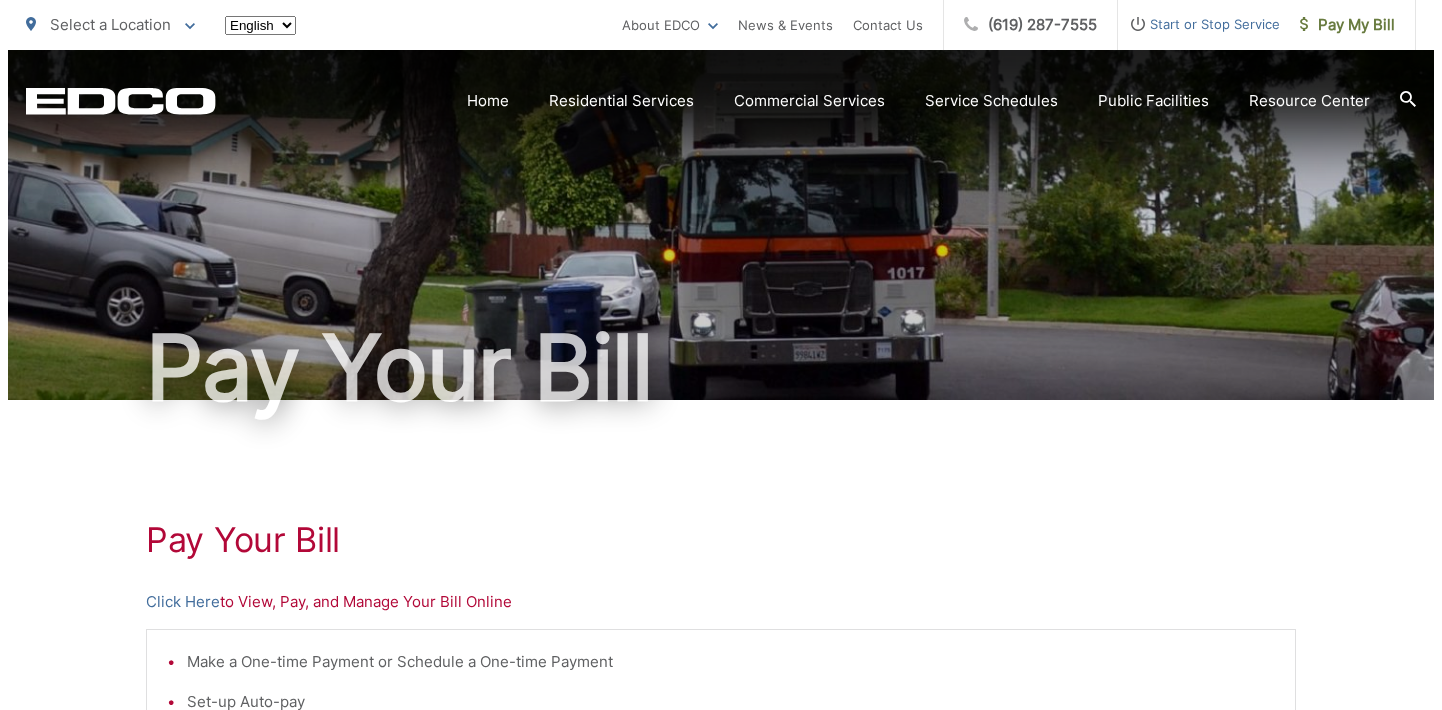 scroll, scrollTop: 0, scrollLeft: 0, axis: both 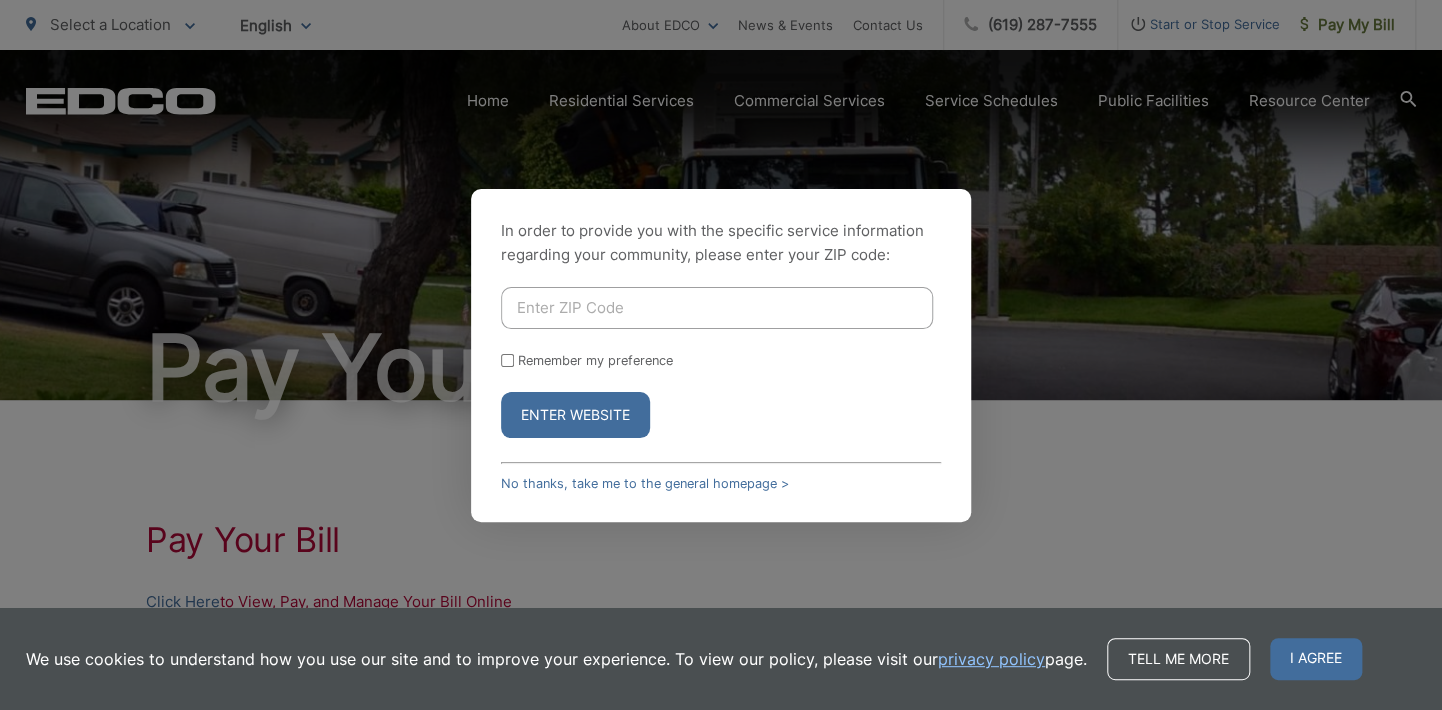 click at bounding box center (717, 308) 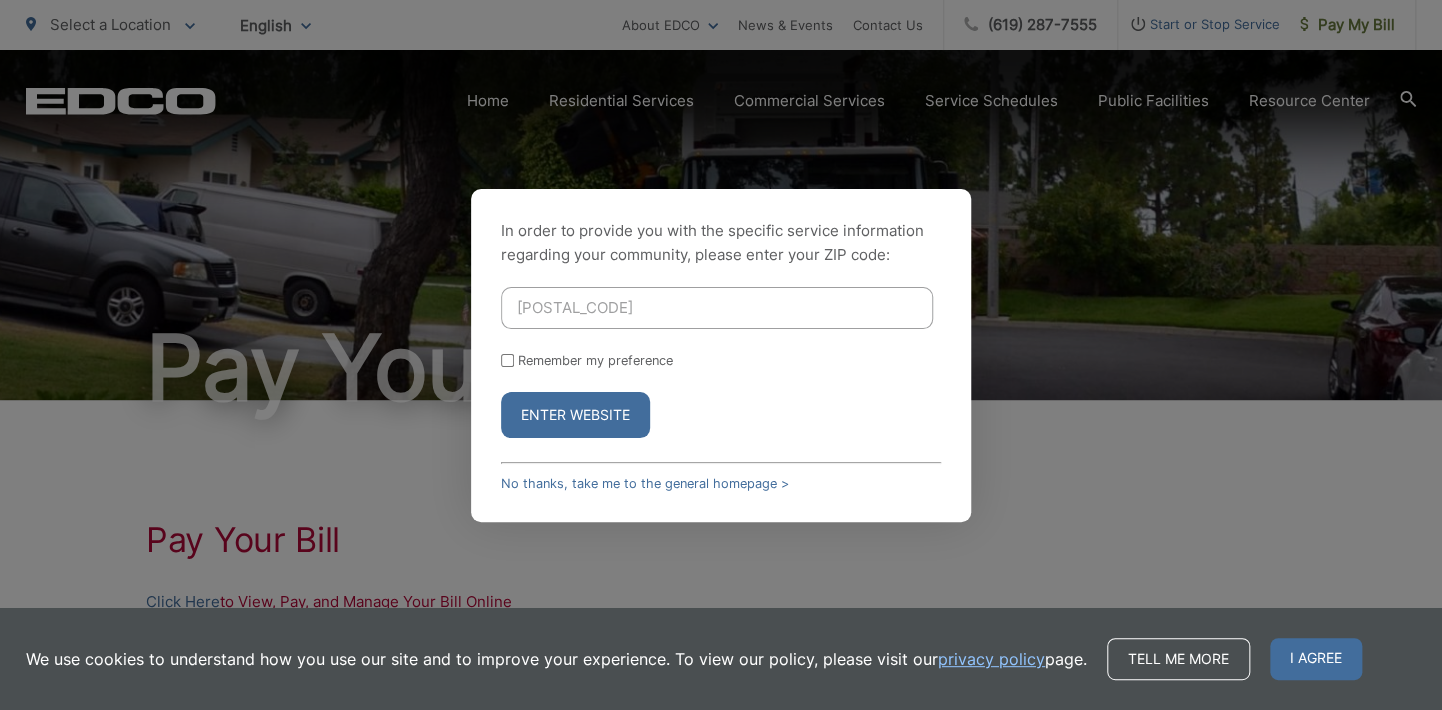 type on "92084" 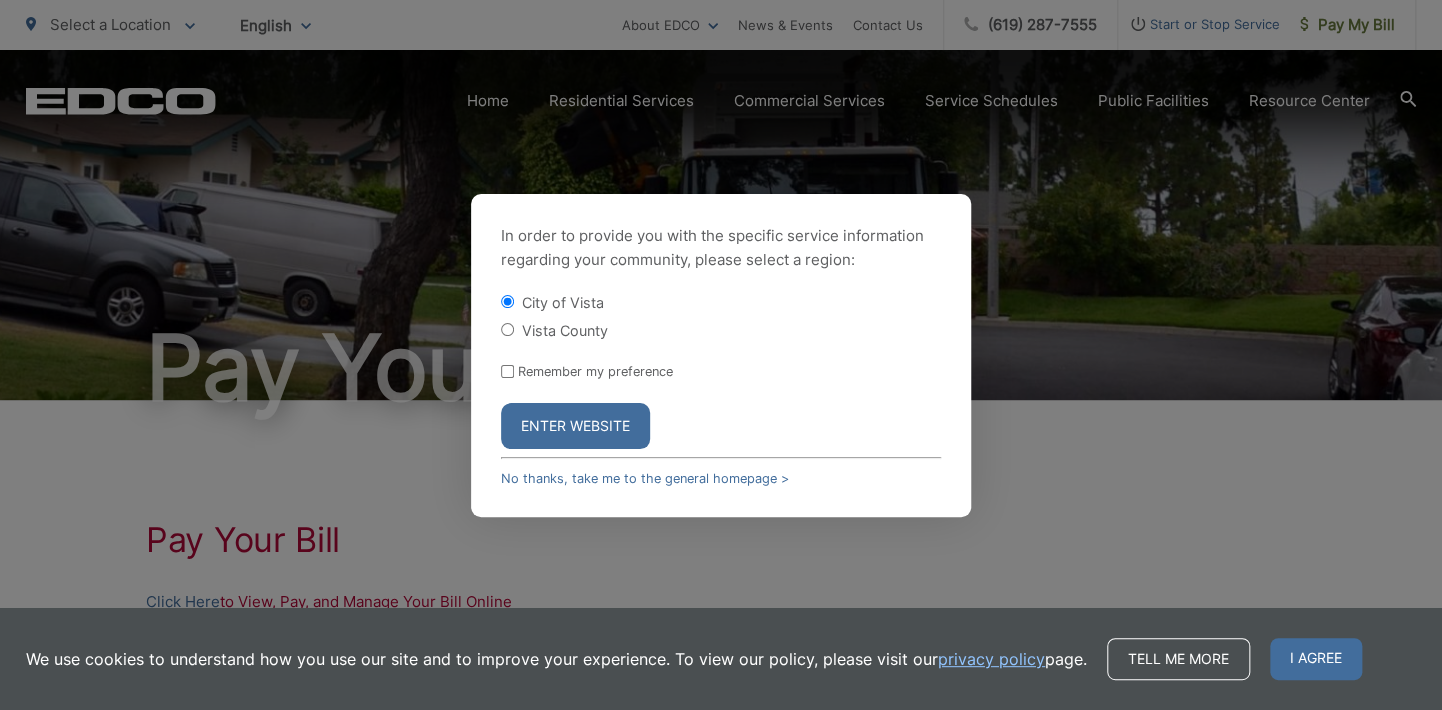 click on "Enter Website" at bounding box center (575, 426) 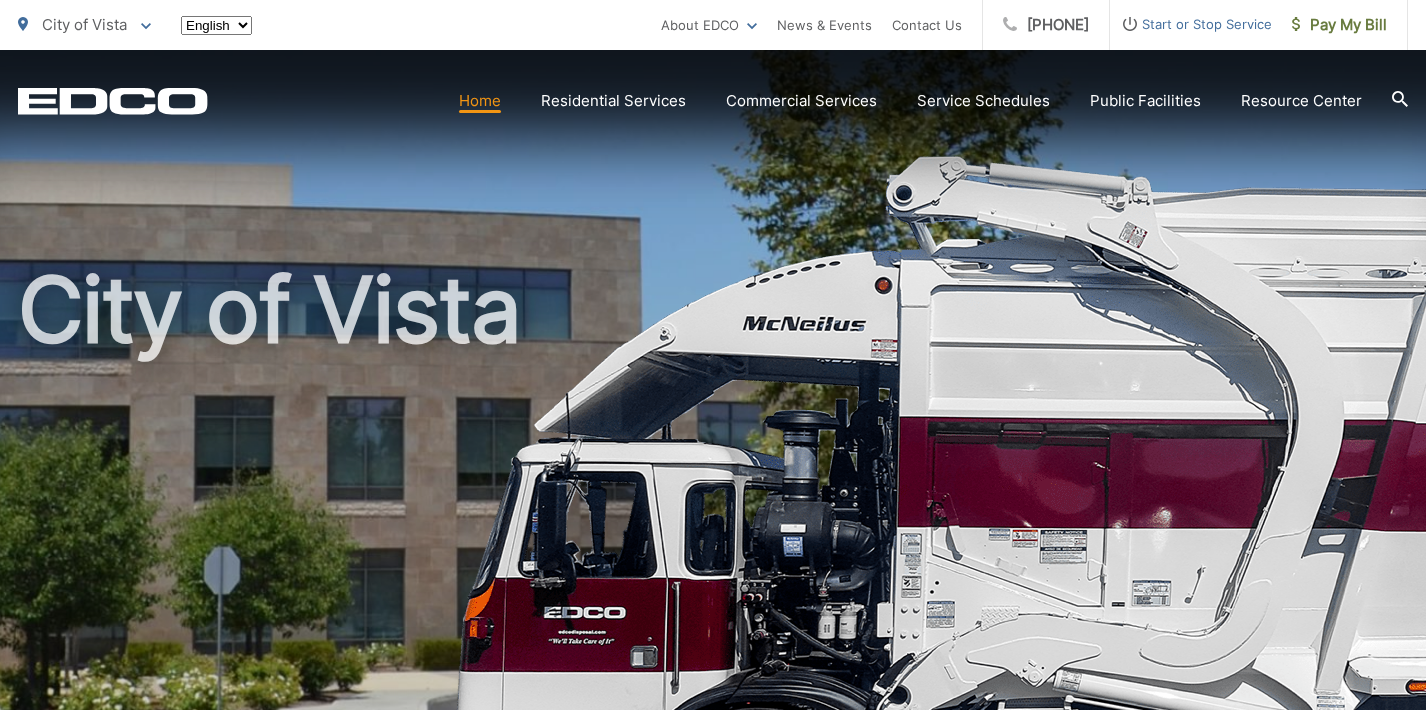 scroll, scrollTop: 0, scrollLeft: 0, axis: both 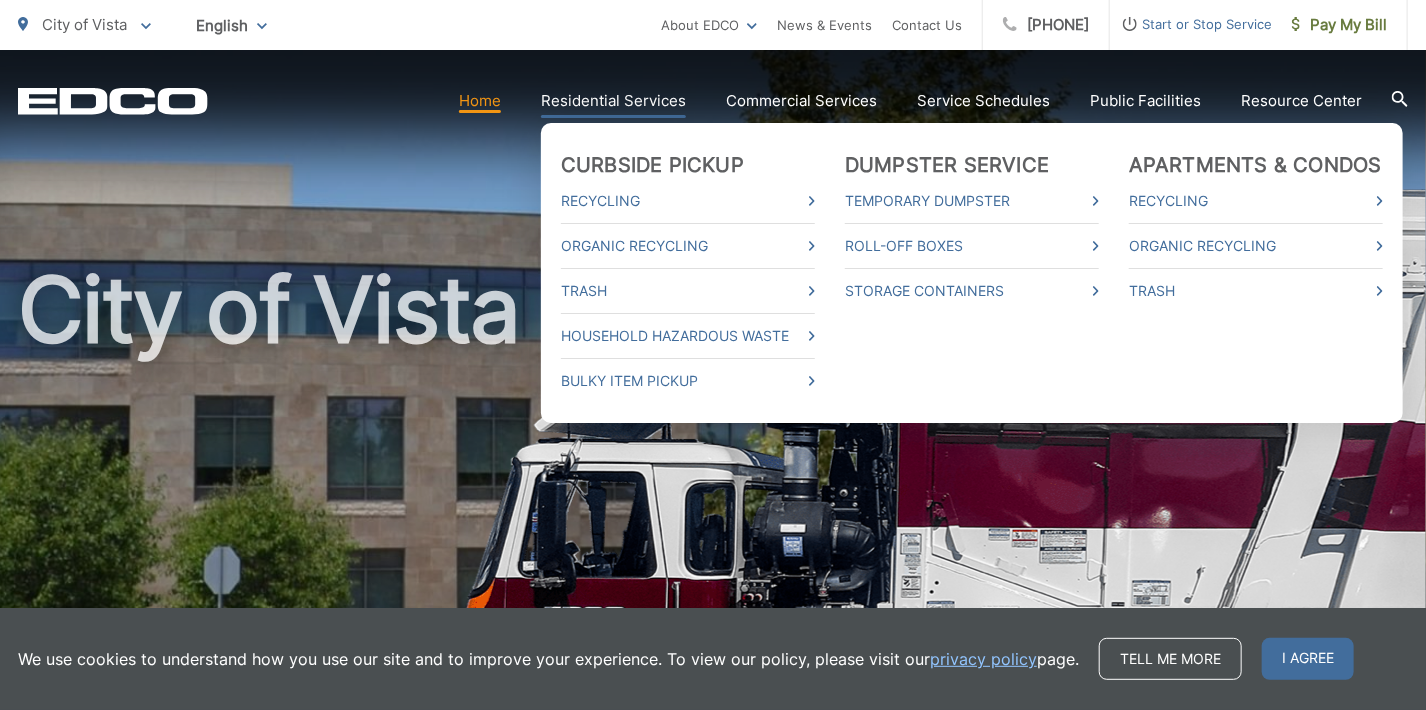 click on "Residential Services" at bounding box center (613, 101) 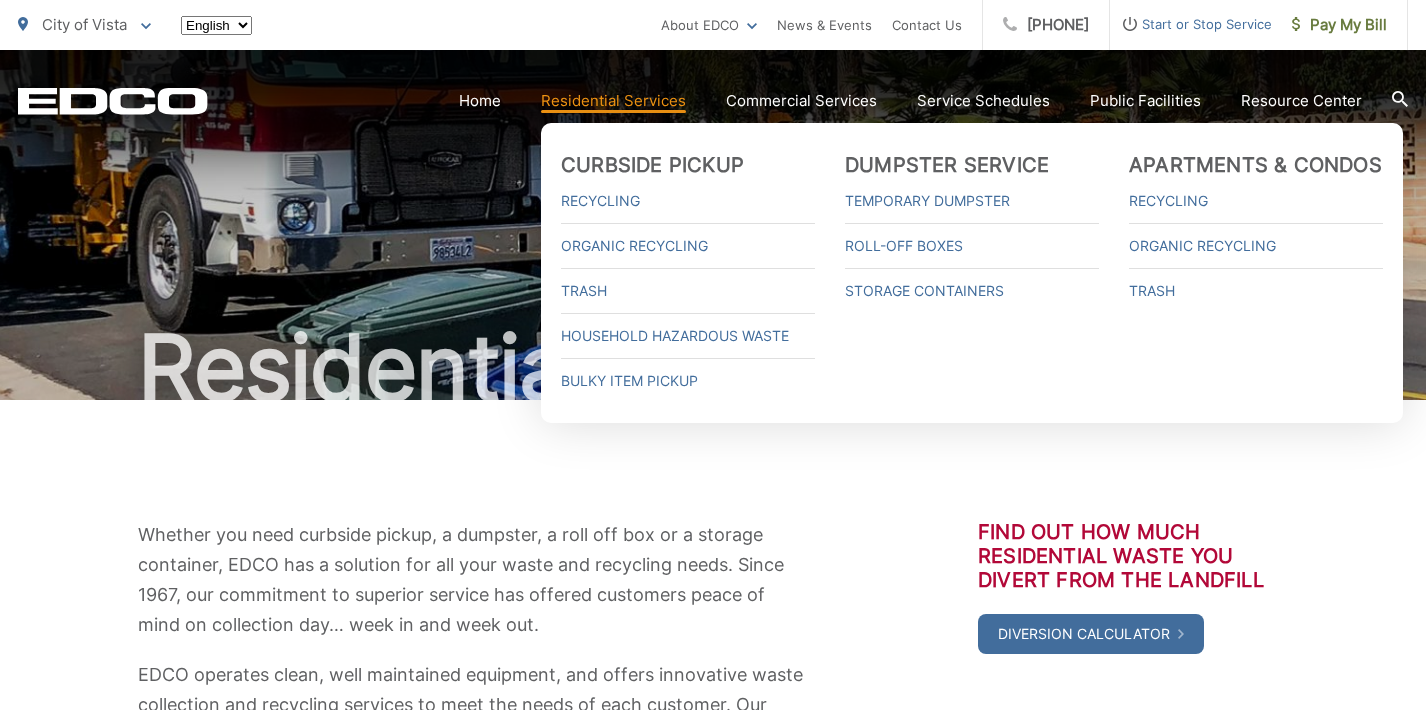 scroll, scrollTop: 0, scrollLeft: 0, axis: both 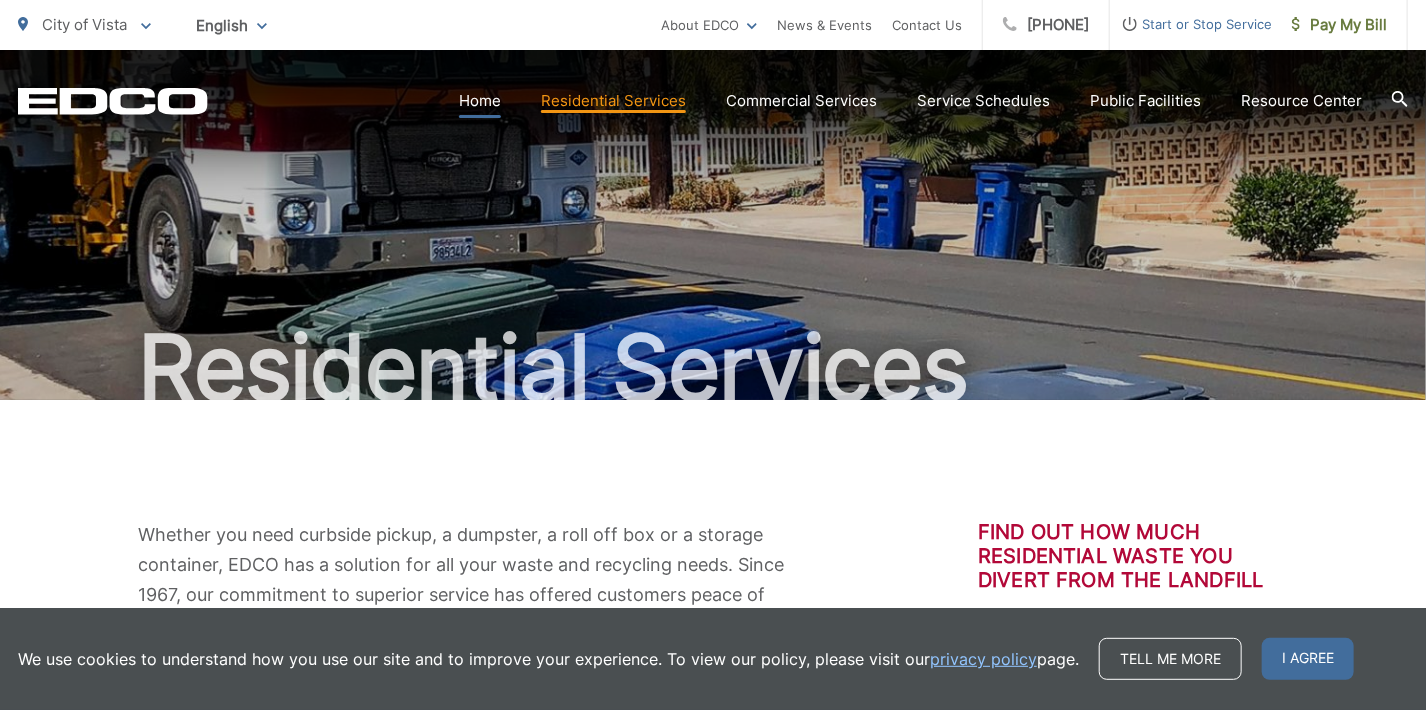 click on "Home" at bounding box center (480, 101) 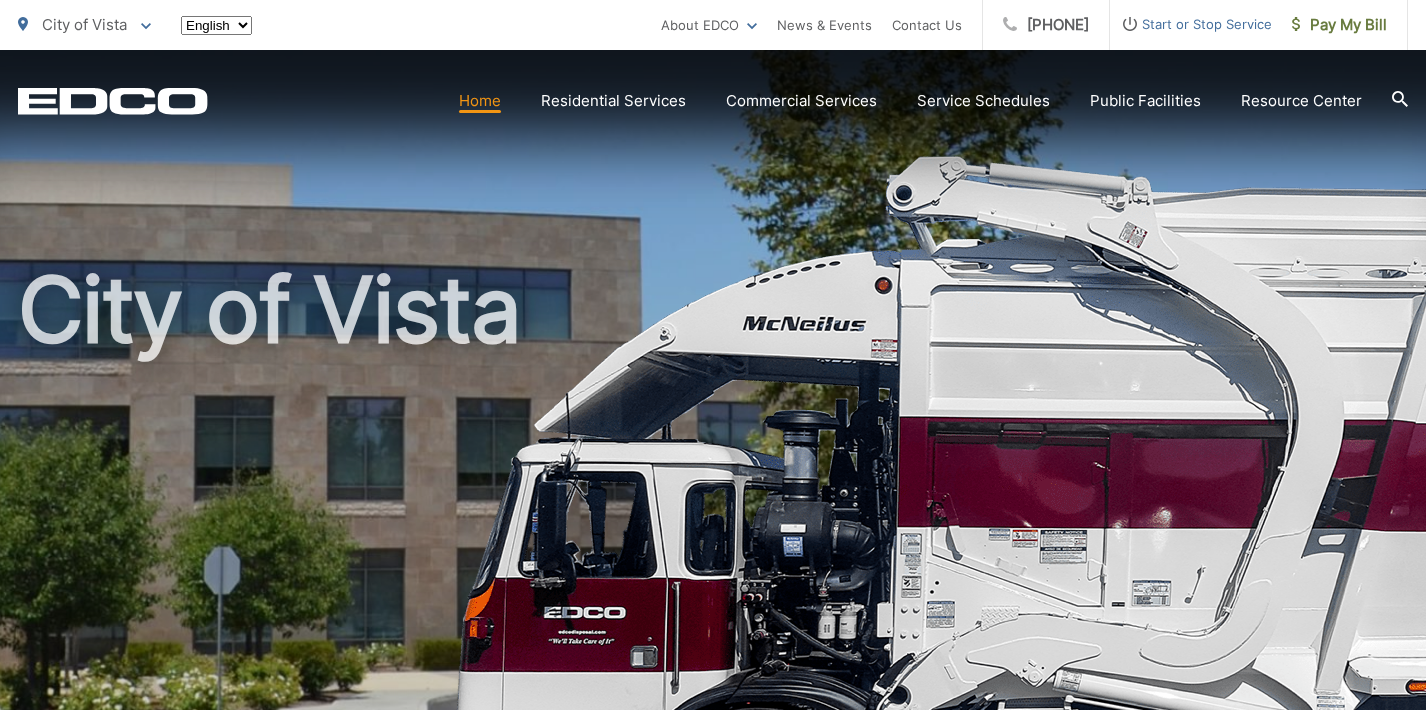 scroll, scrollTop: 0, scrollLeft: 0, axis: both 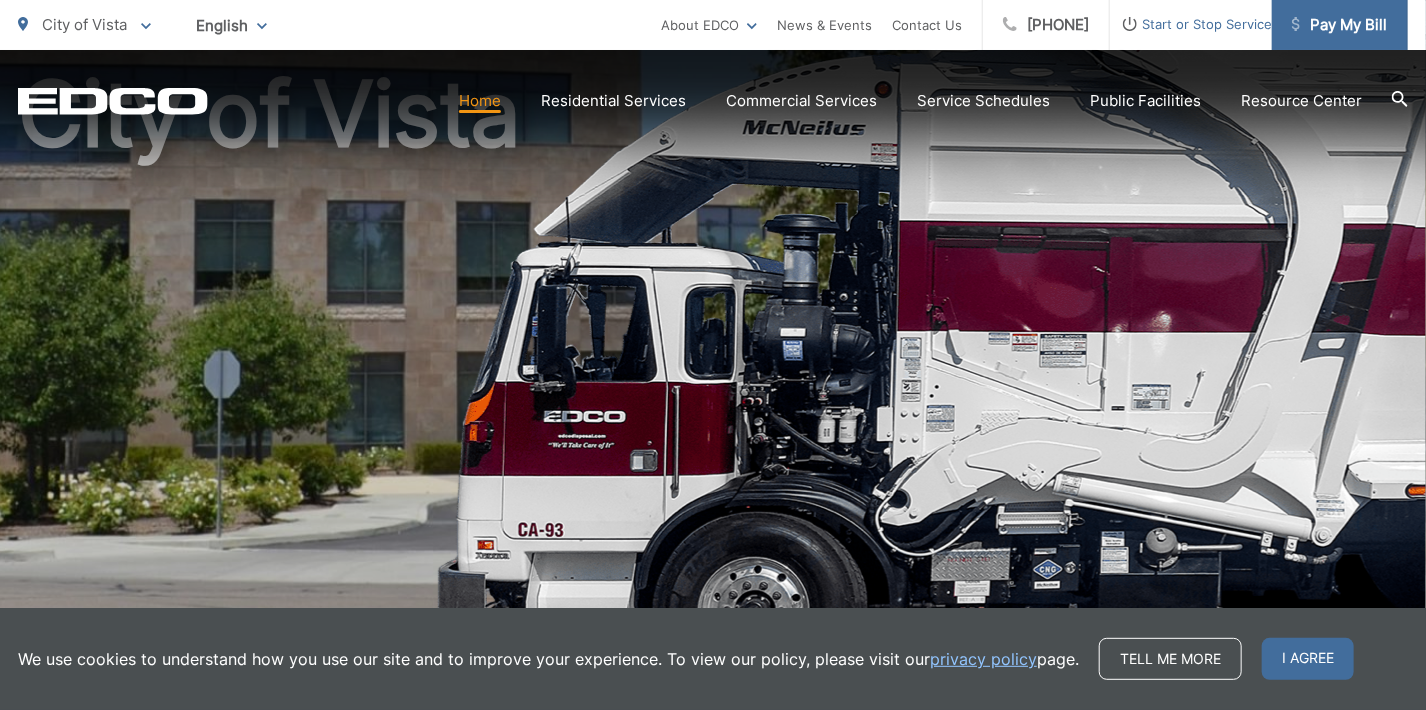 click on "Pay My Bill" at bounding box center (1339, 25) 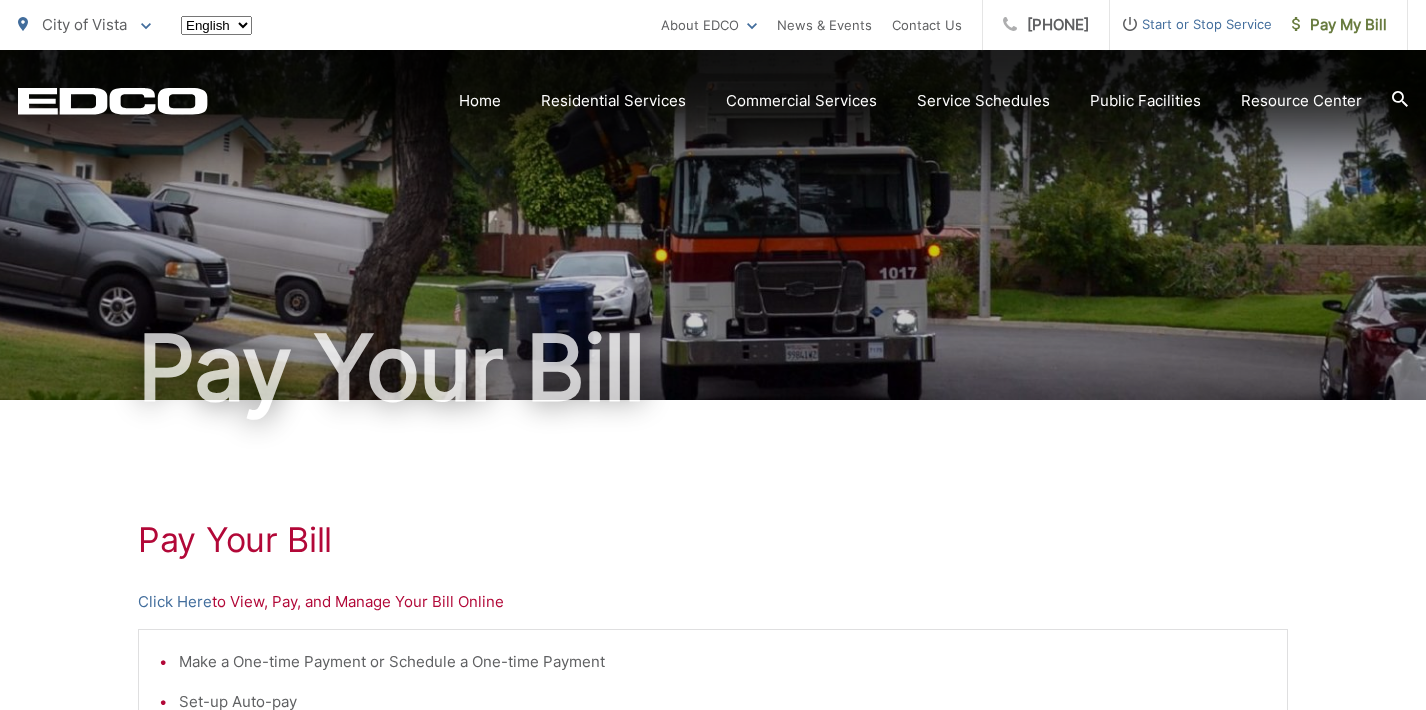 scroll, scrollTop: 0, scrollLeft: 0, axis: both 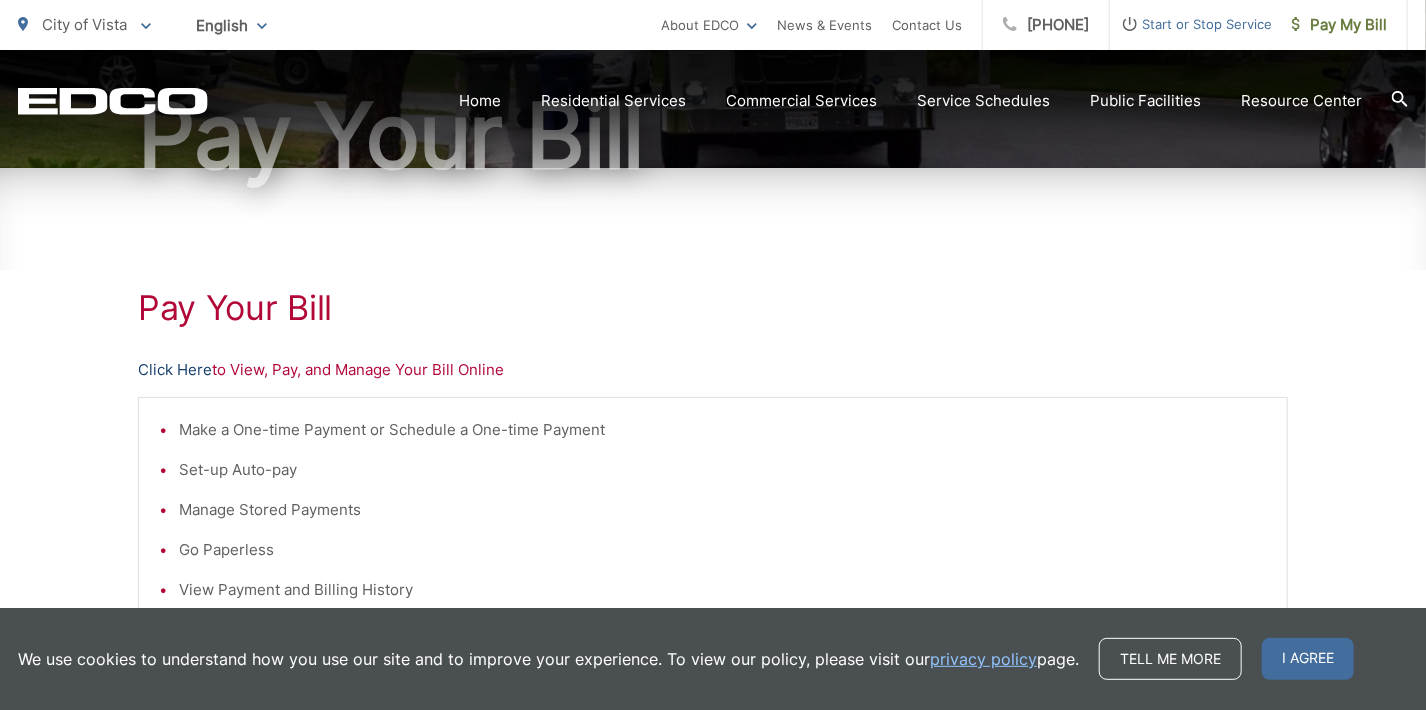 click on "Click Here" at bounding box center (175, 370) 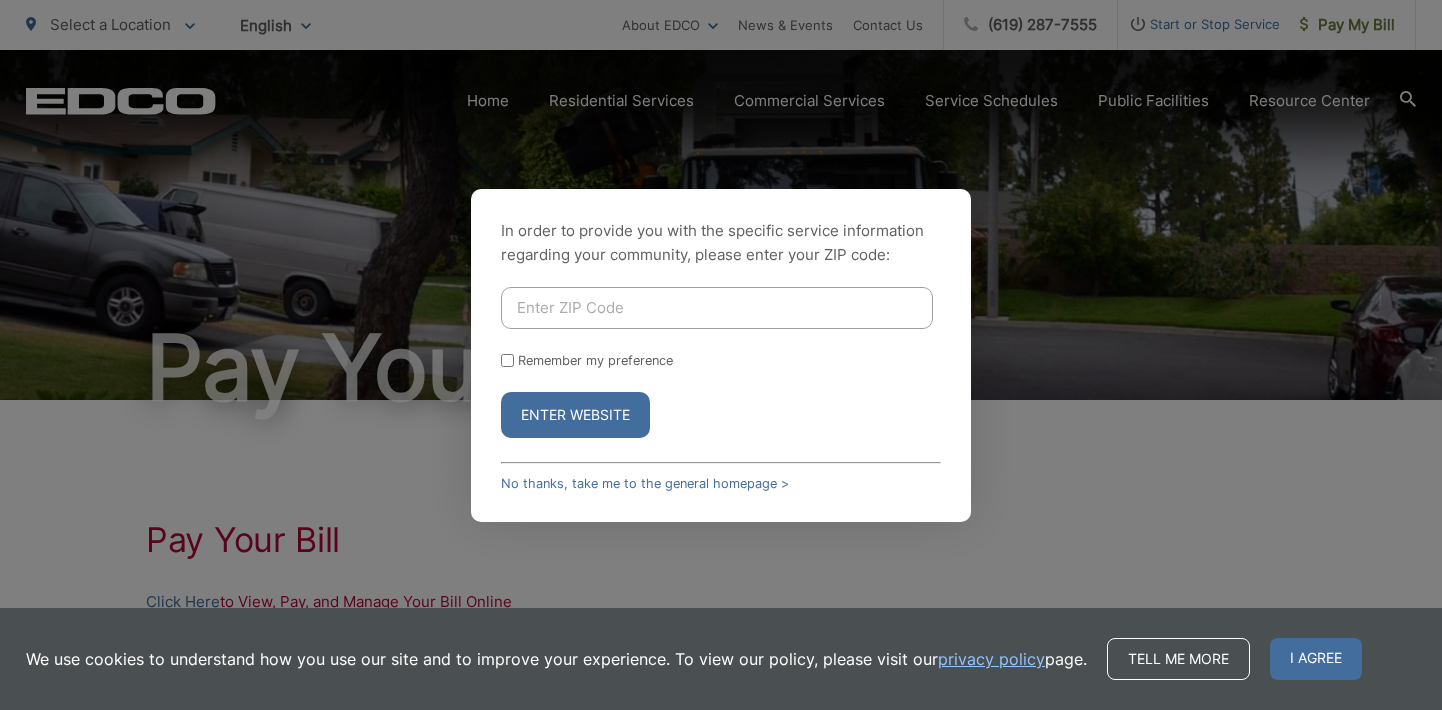 scroll, scrollTop: 0, scrollLeft: 0, axis: both 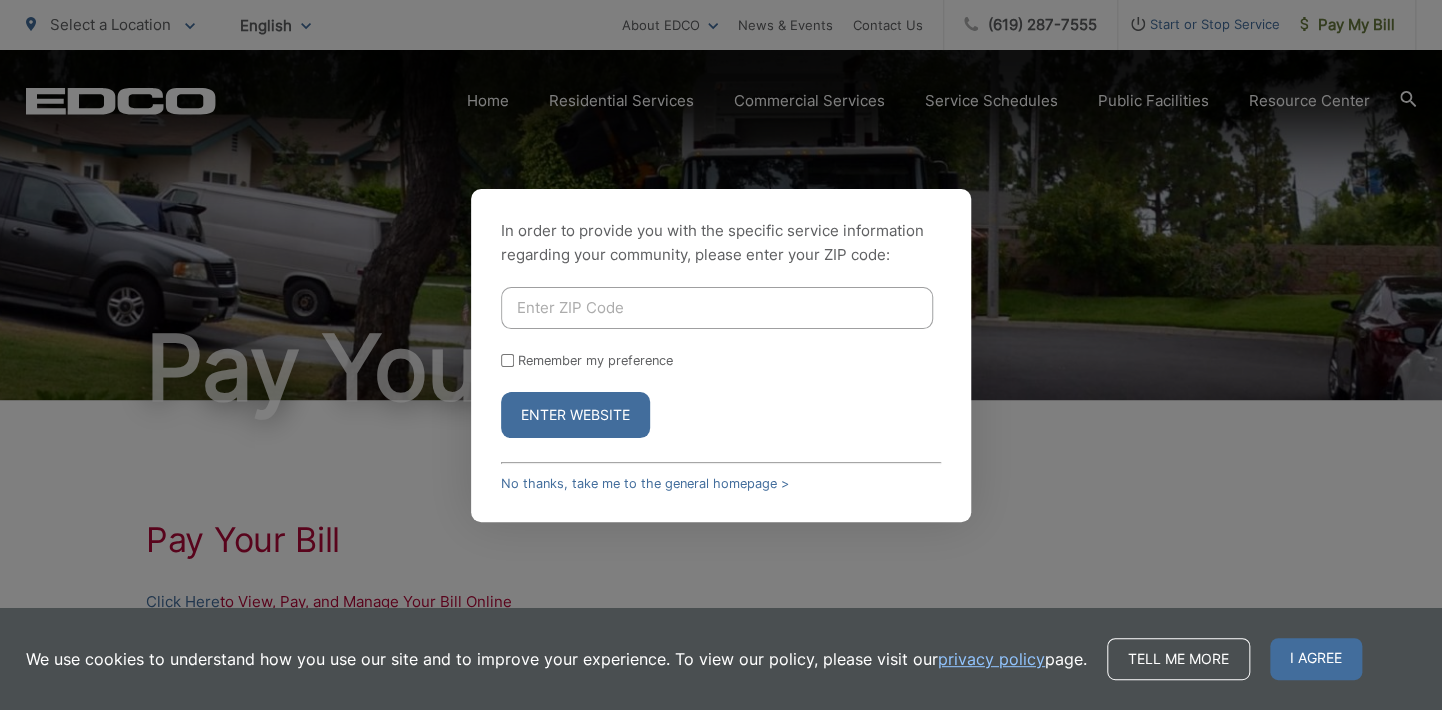 click at bounding box center (717, 308) 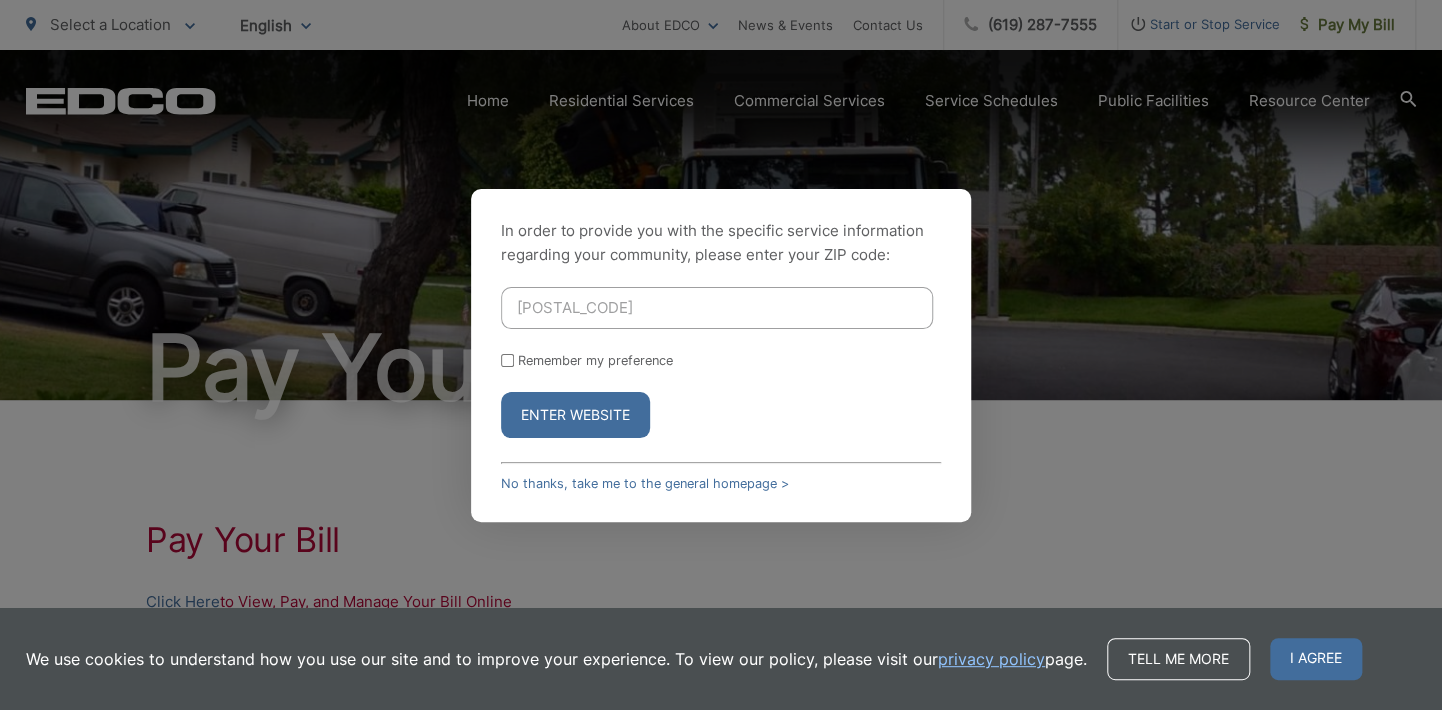 click on "Enter Website" at bounding box center (575, 415) 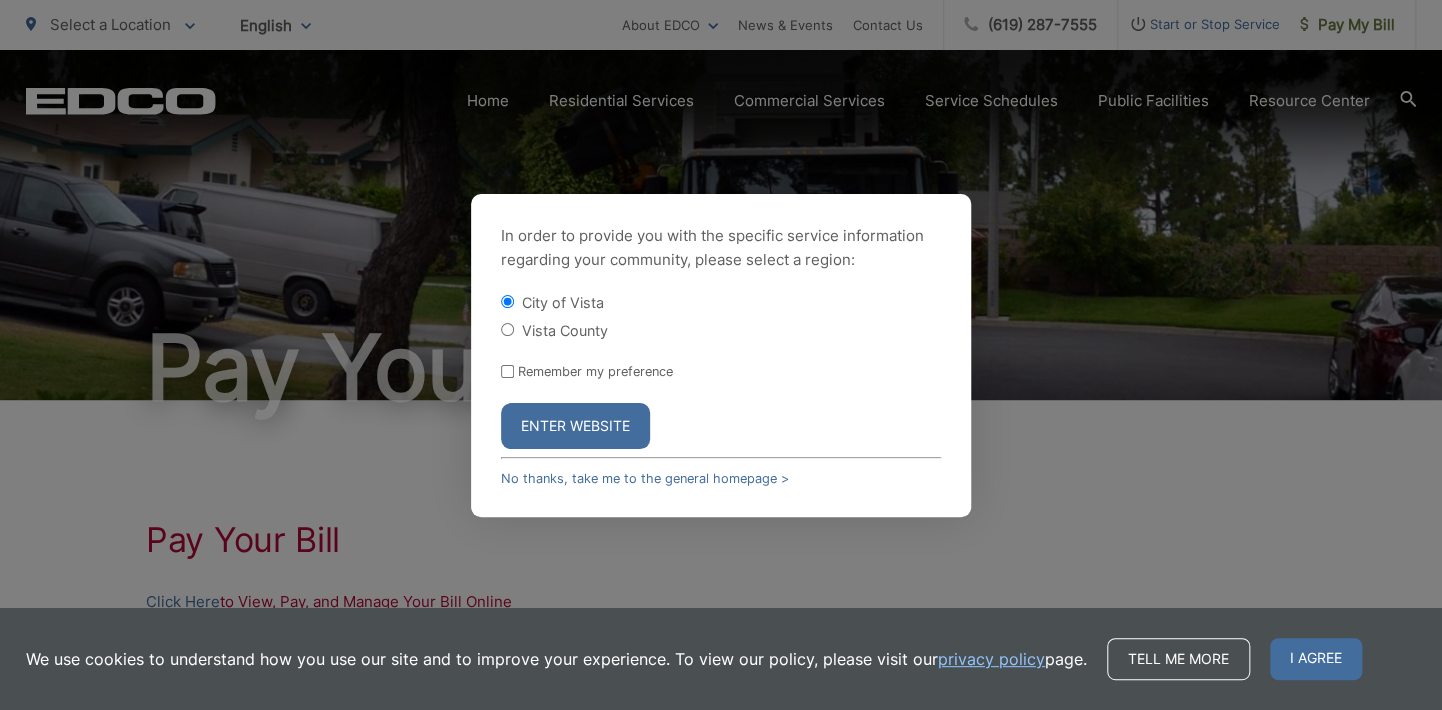 click on "Enter Website" at bounding box center [575, 426] 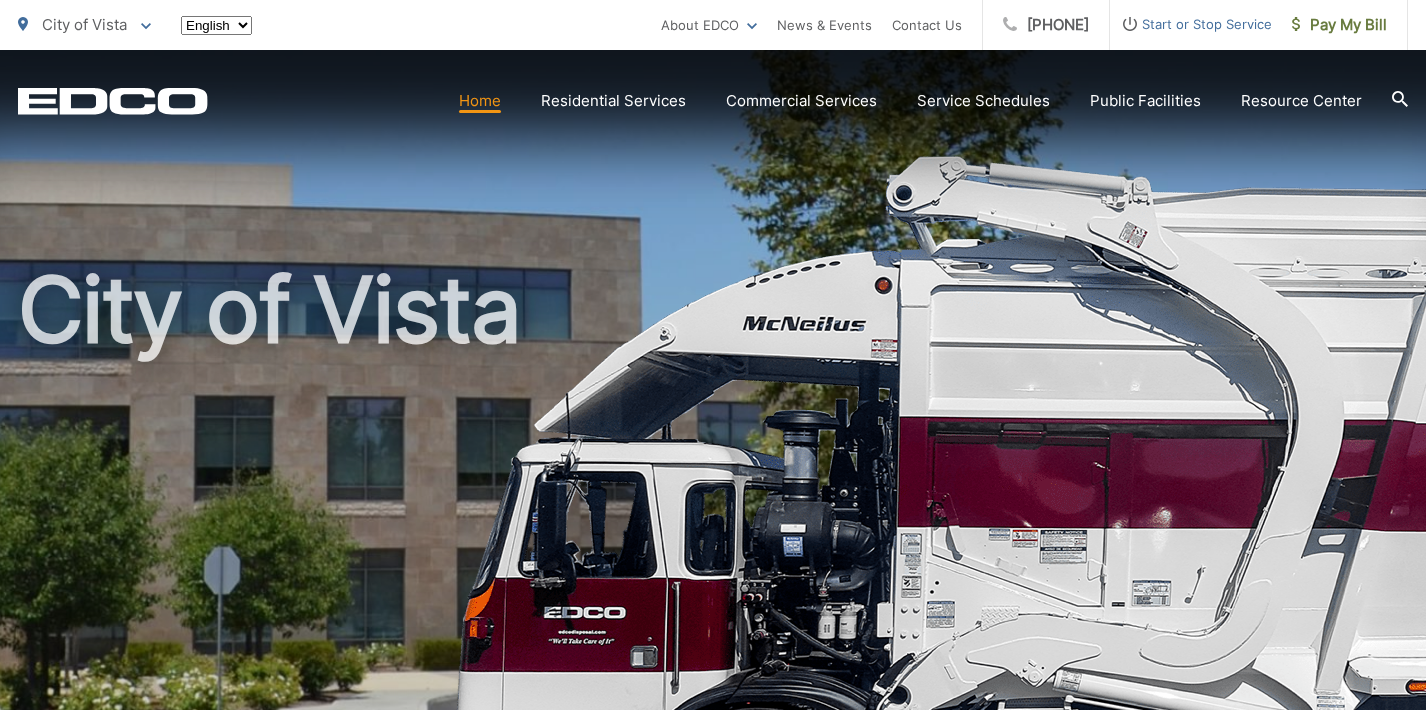 scroll, scrollTop: 0, scrollLeft: 0, axis: both 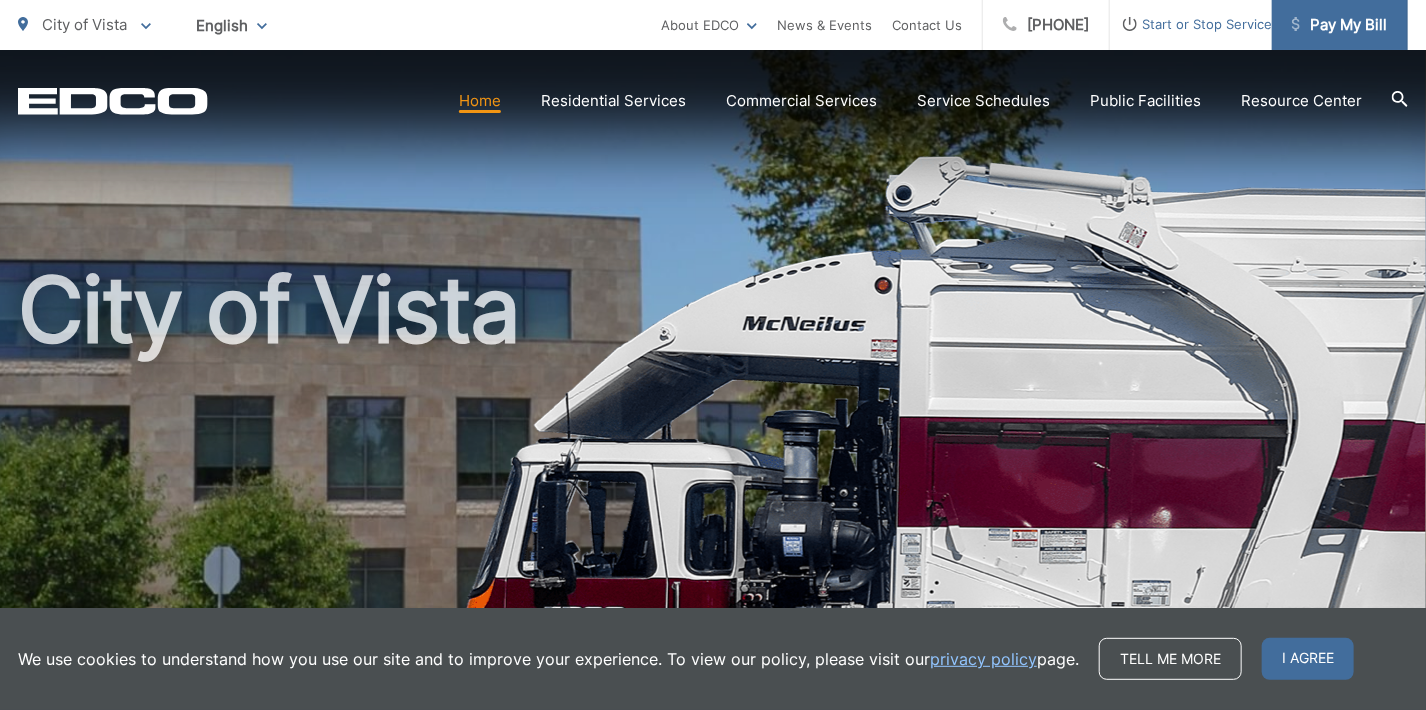 click on "Pay My Bill" at bounding box center (1339, 25) 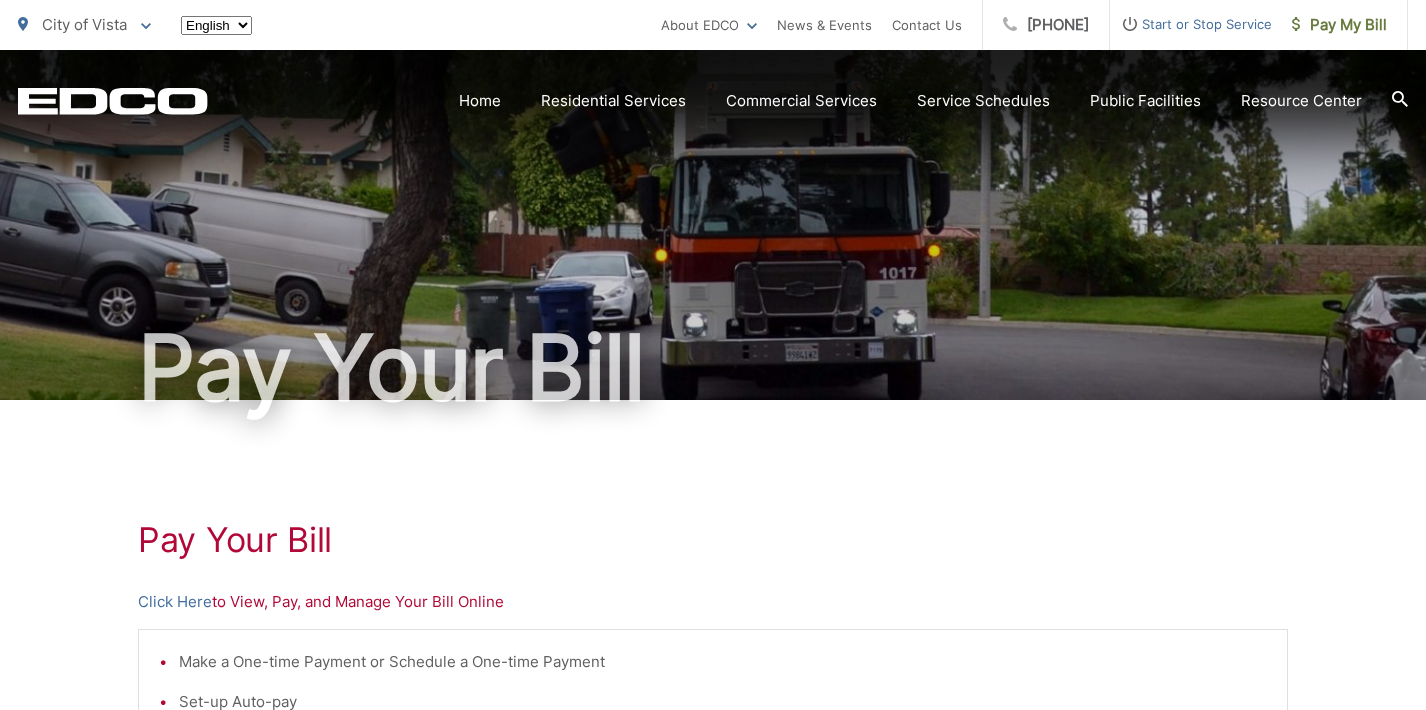 scroll, scrollTop: 0, scrollLeft: 0, axis: both 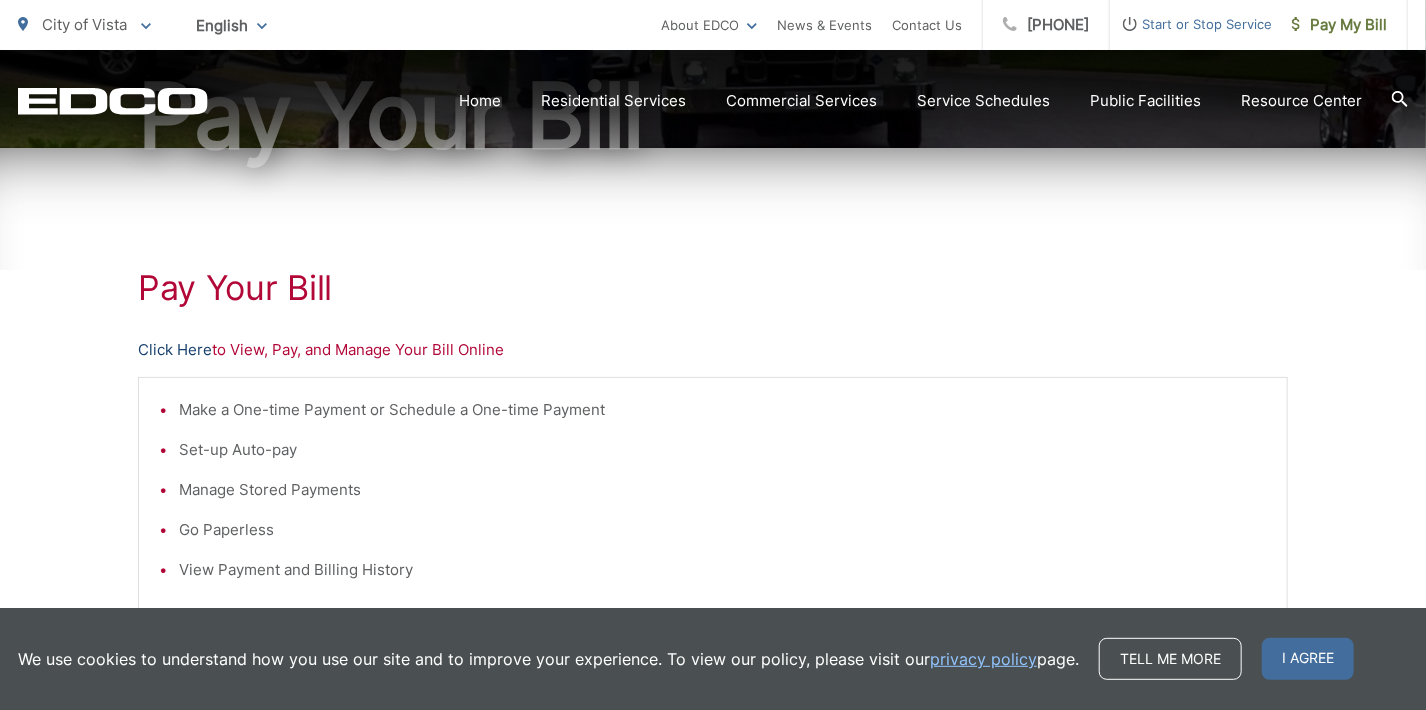 click on "Click Here" at bounding box center [175, 350] 